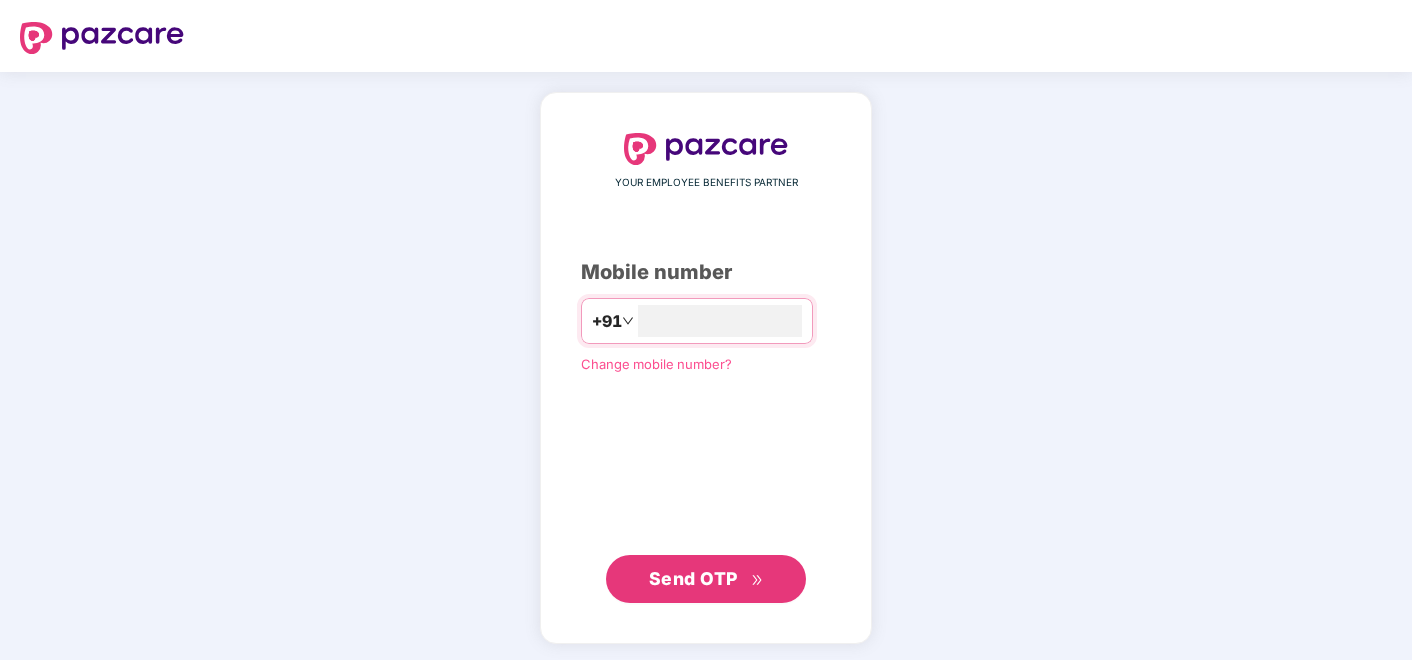 scroll, scrollTop: 0, scrollLeft: 0, axis: both 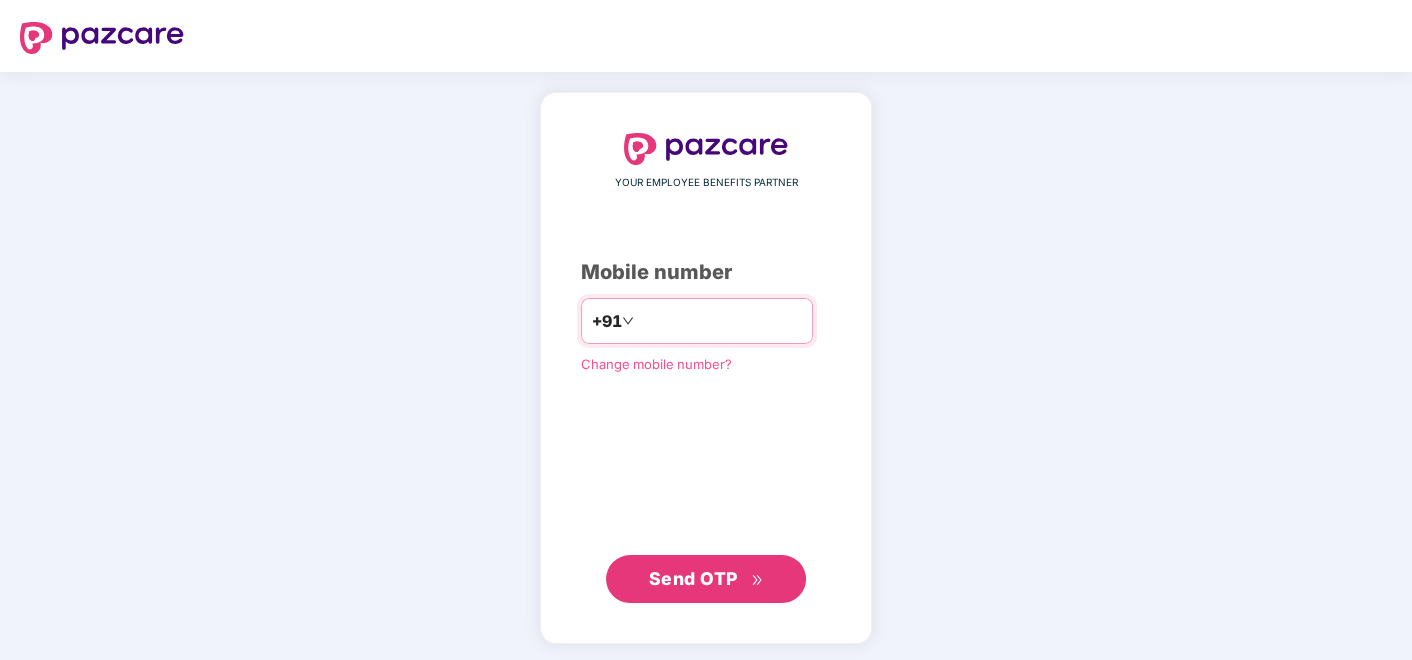 click at bounding box center (720, 321) 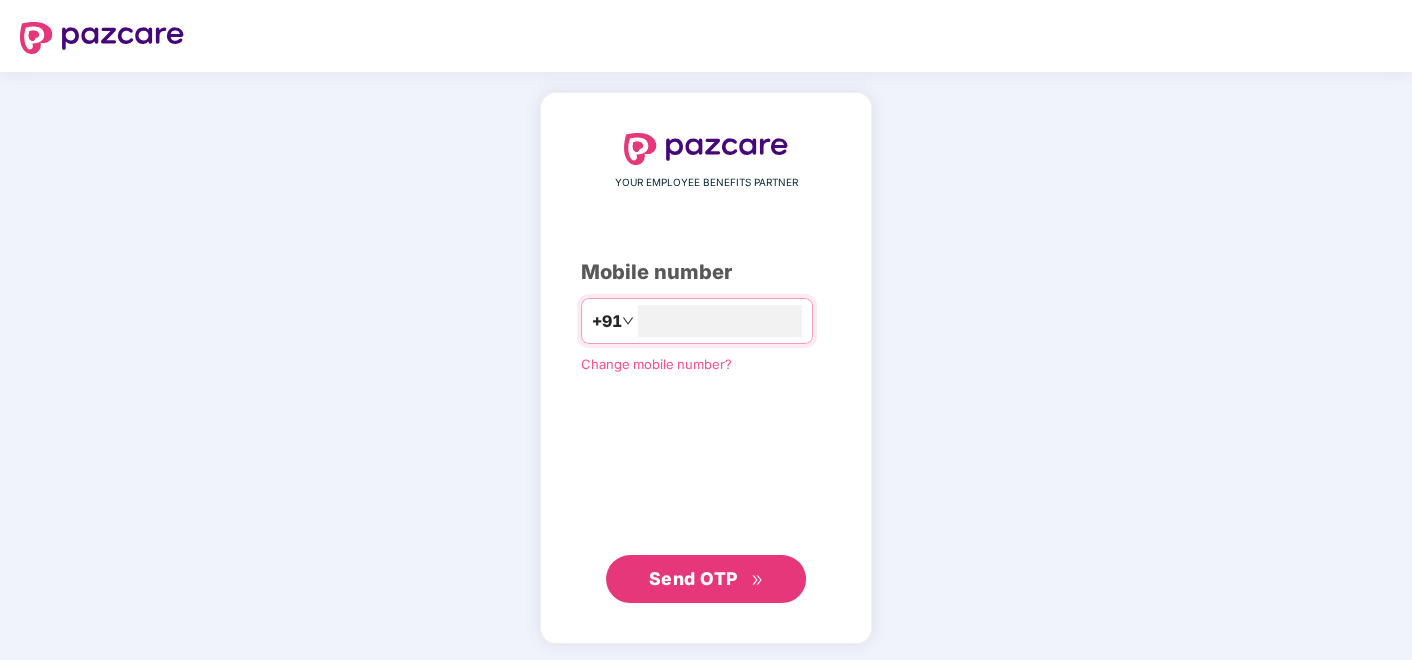 type on "**********" 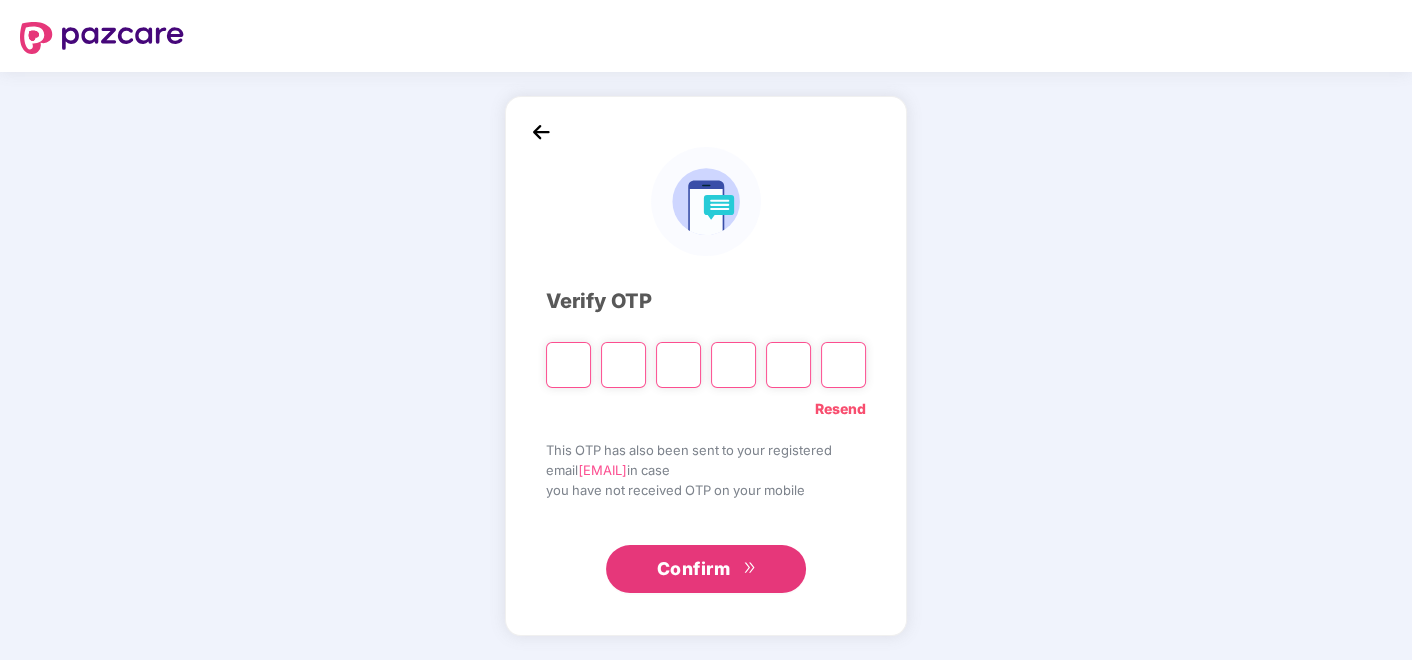 type on "*" 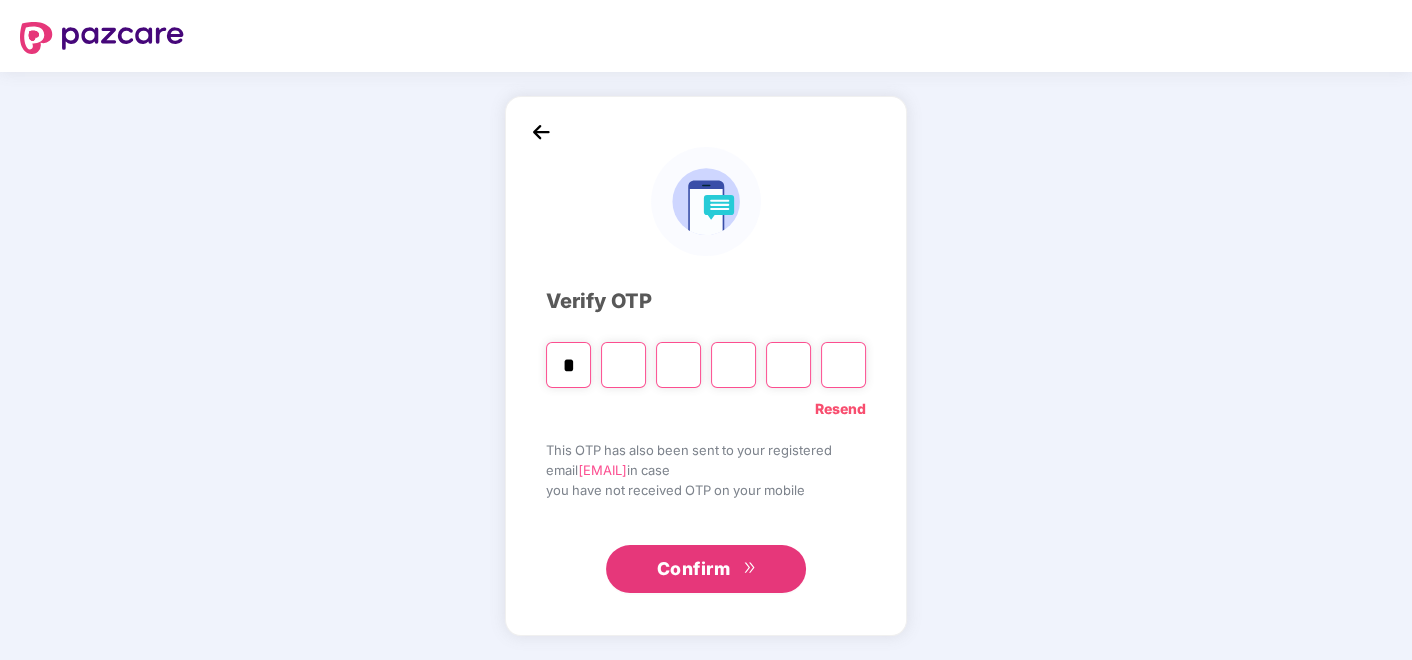 type on "*" 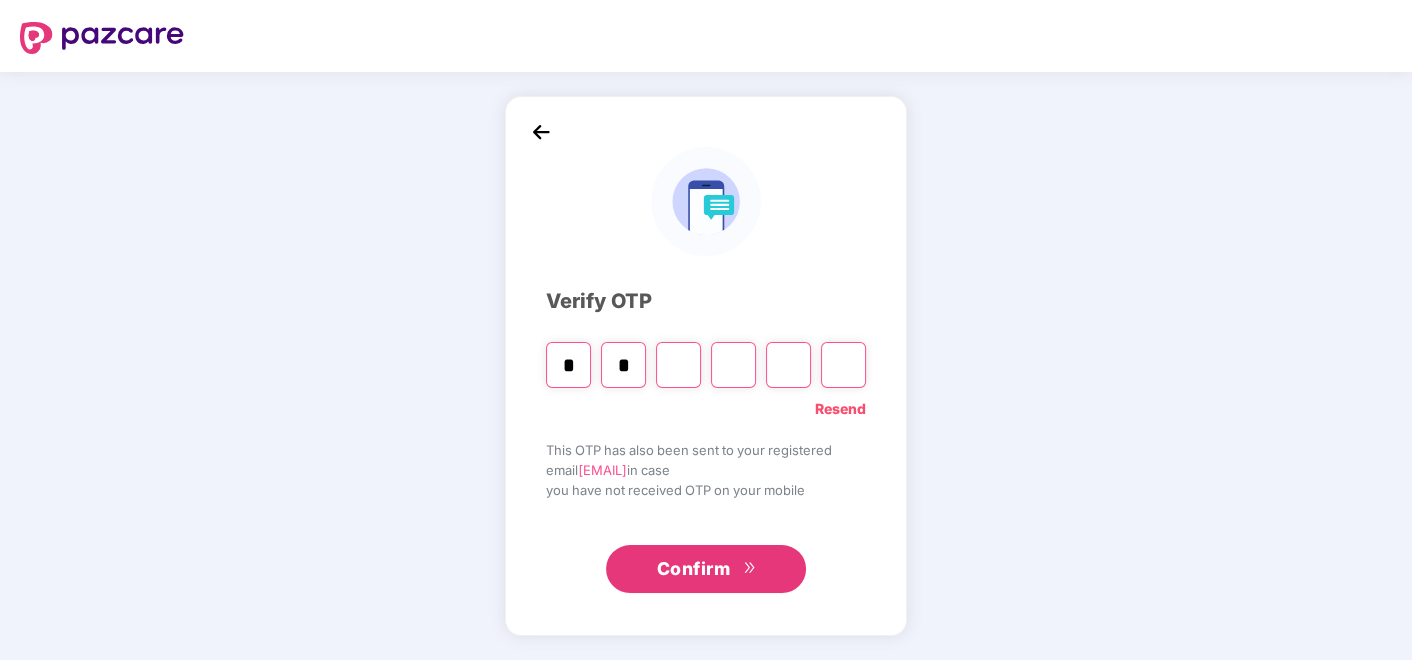 type on "*" 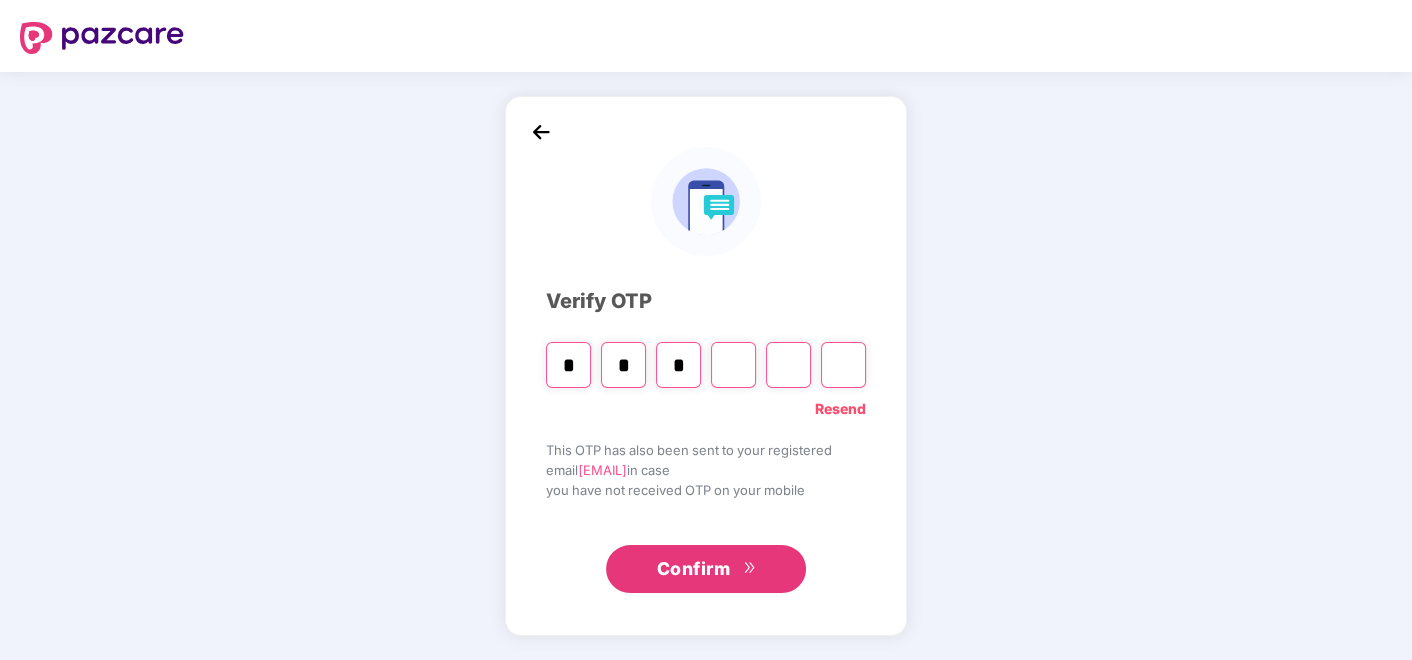 type on "*" 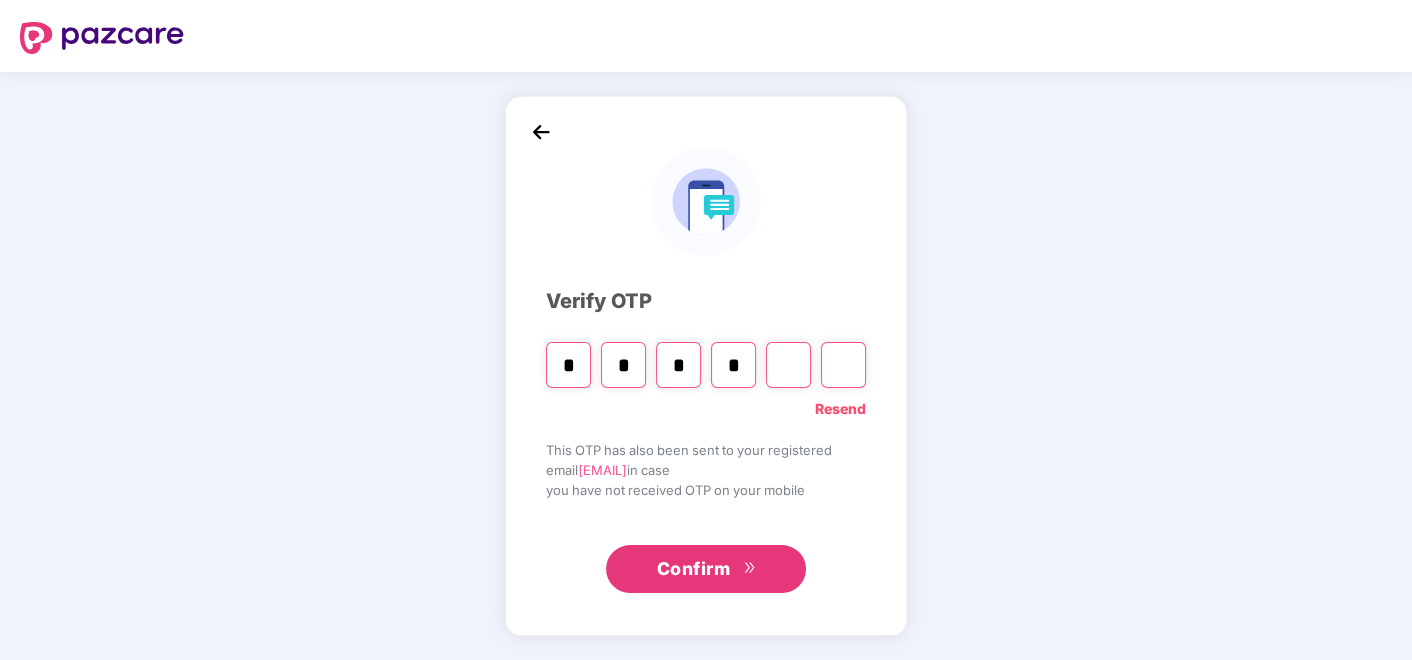 type on "*" 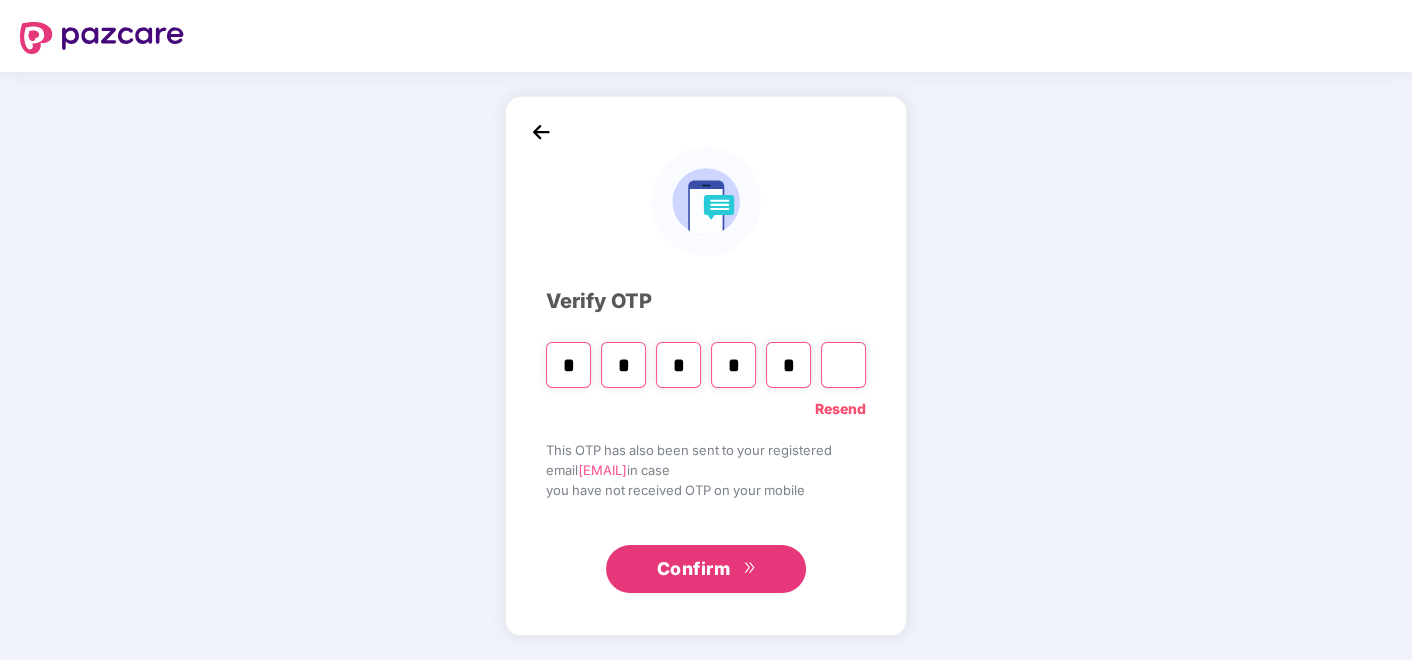 type on "*" 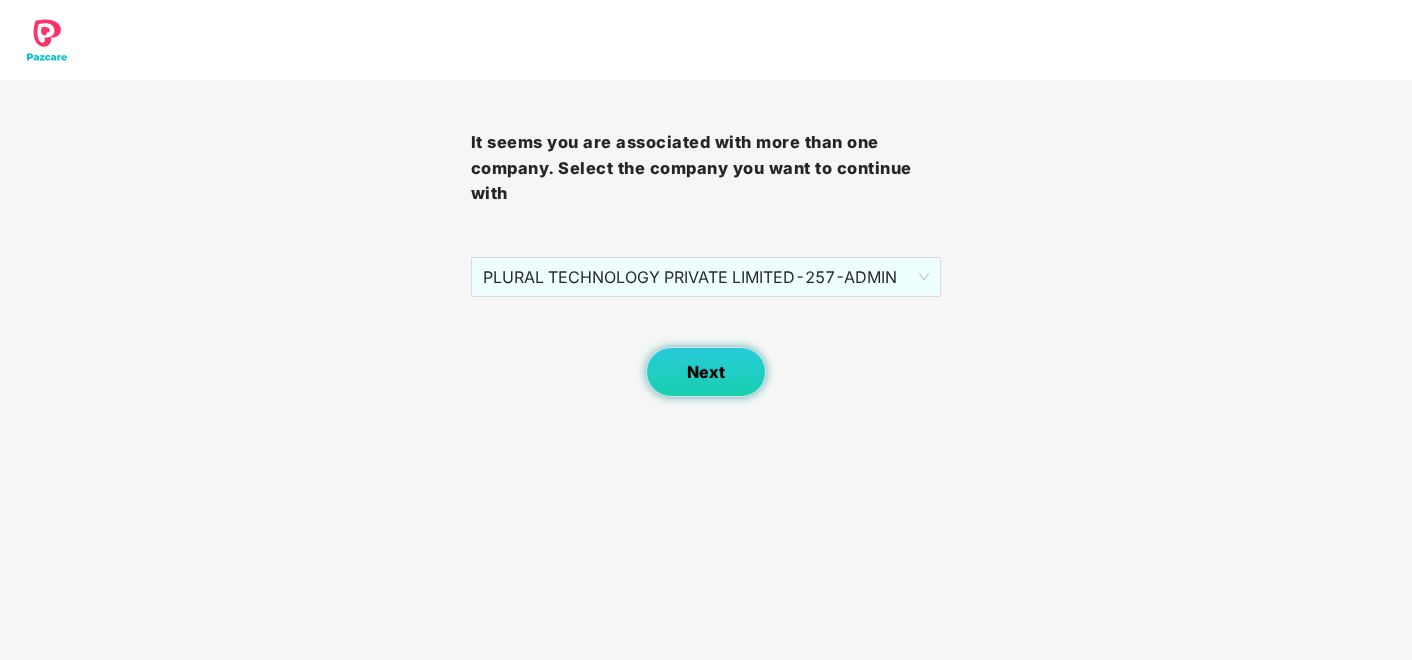 click on "Next" at bounding box center [706, 372] 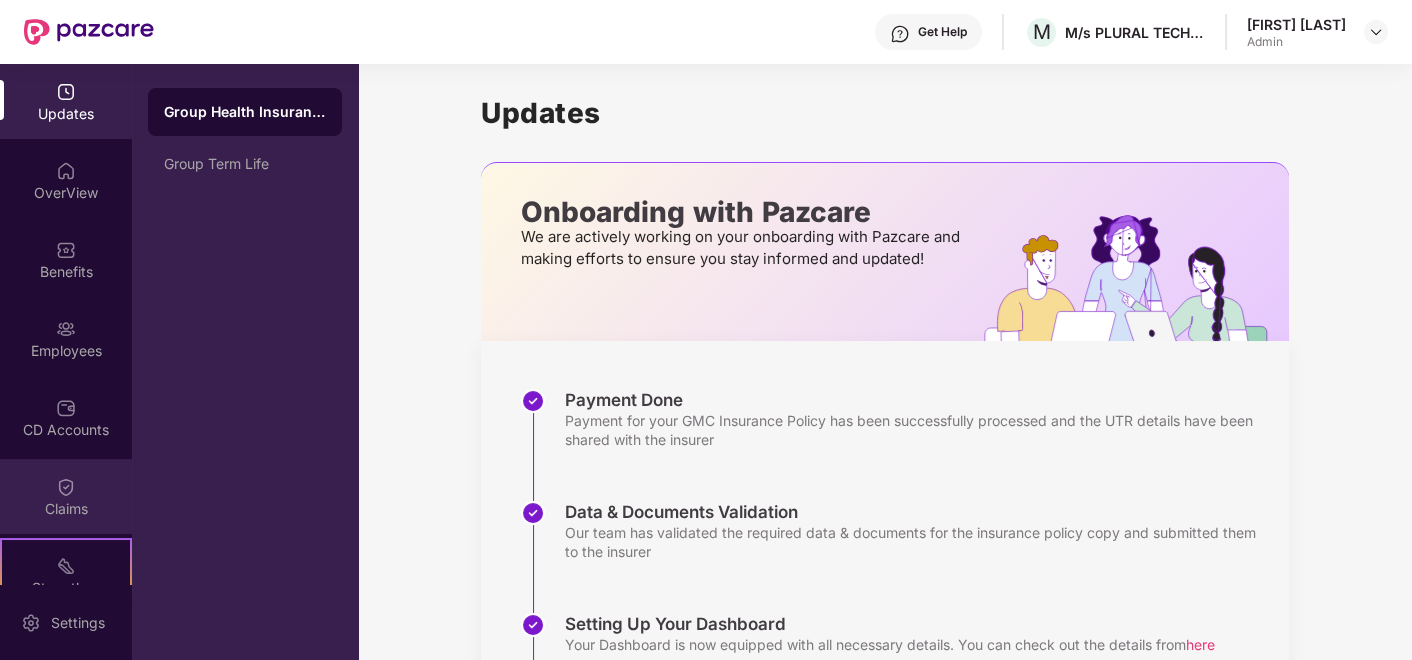 click at bounding box center (66, 487) 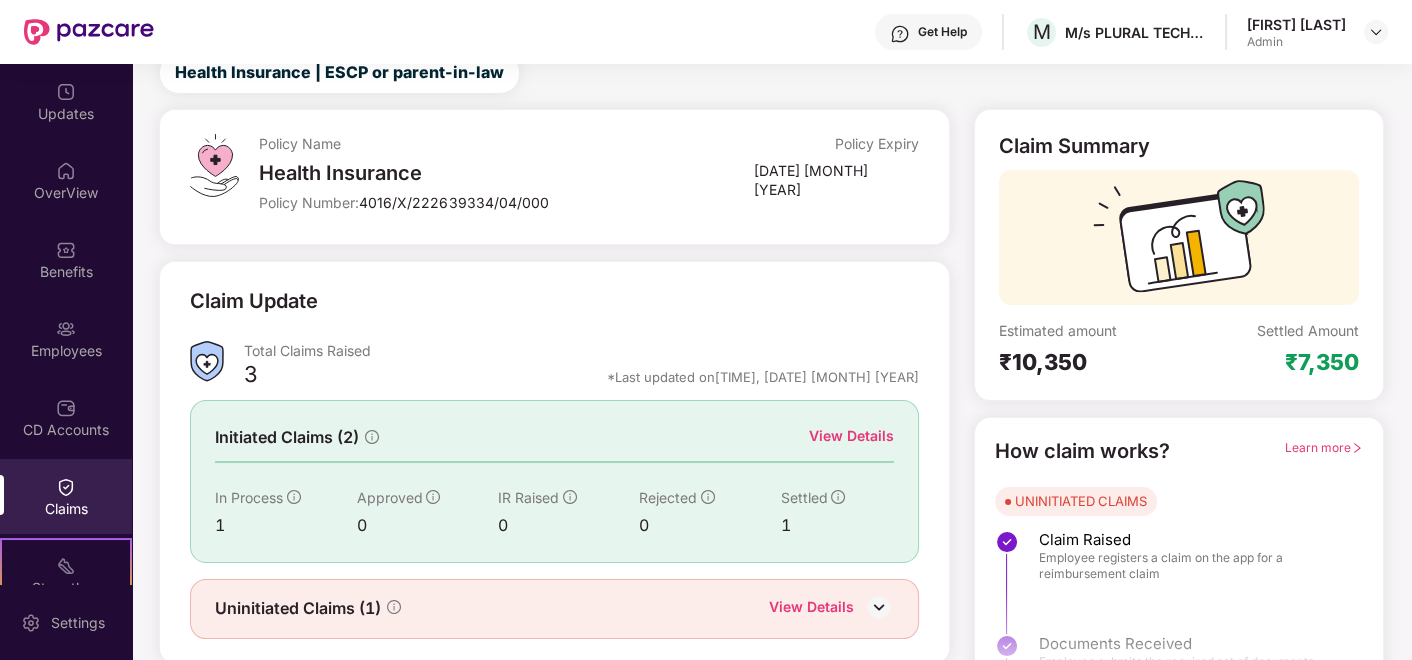 scroll, scrollTop: 111, scrollLeft: 0, axis: vertical 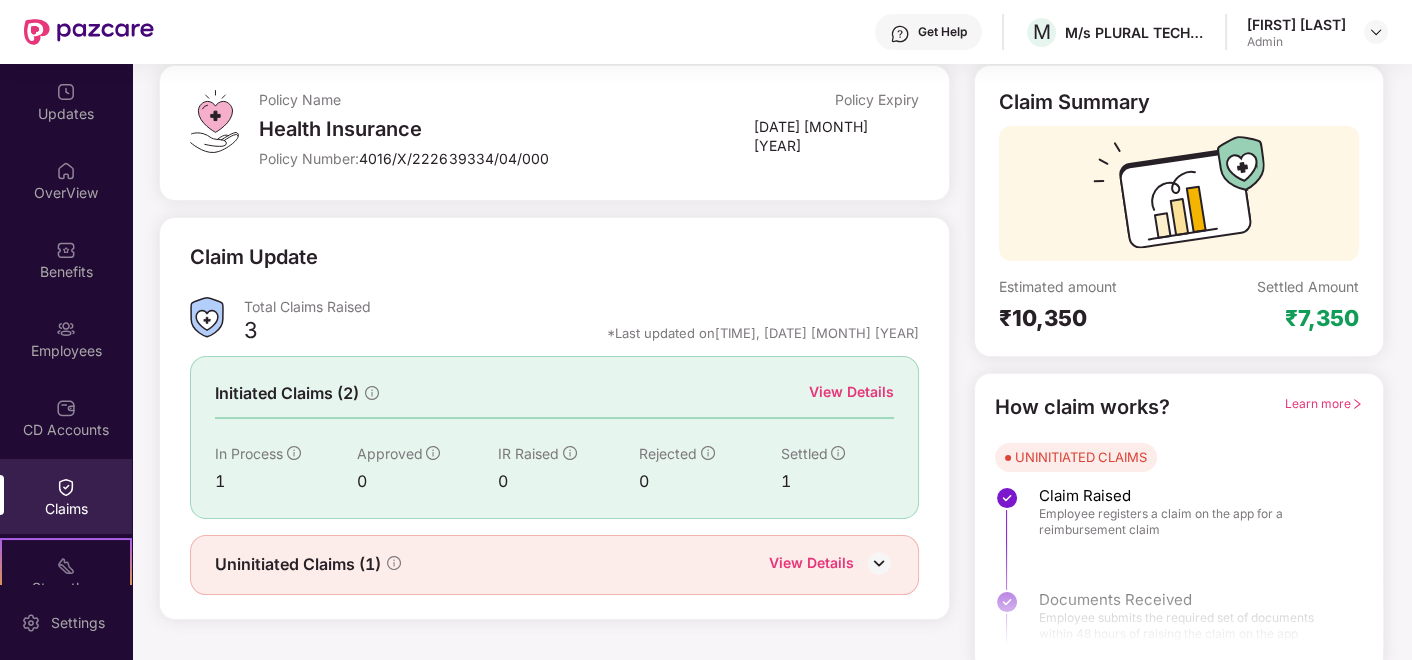 click on "View Details" at bounding box center (851, 392) 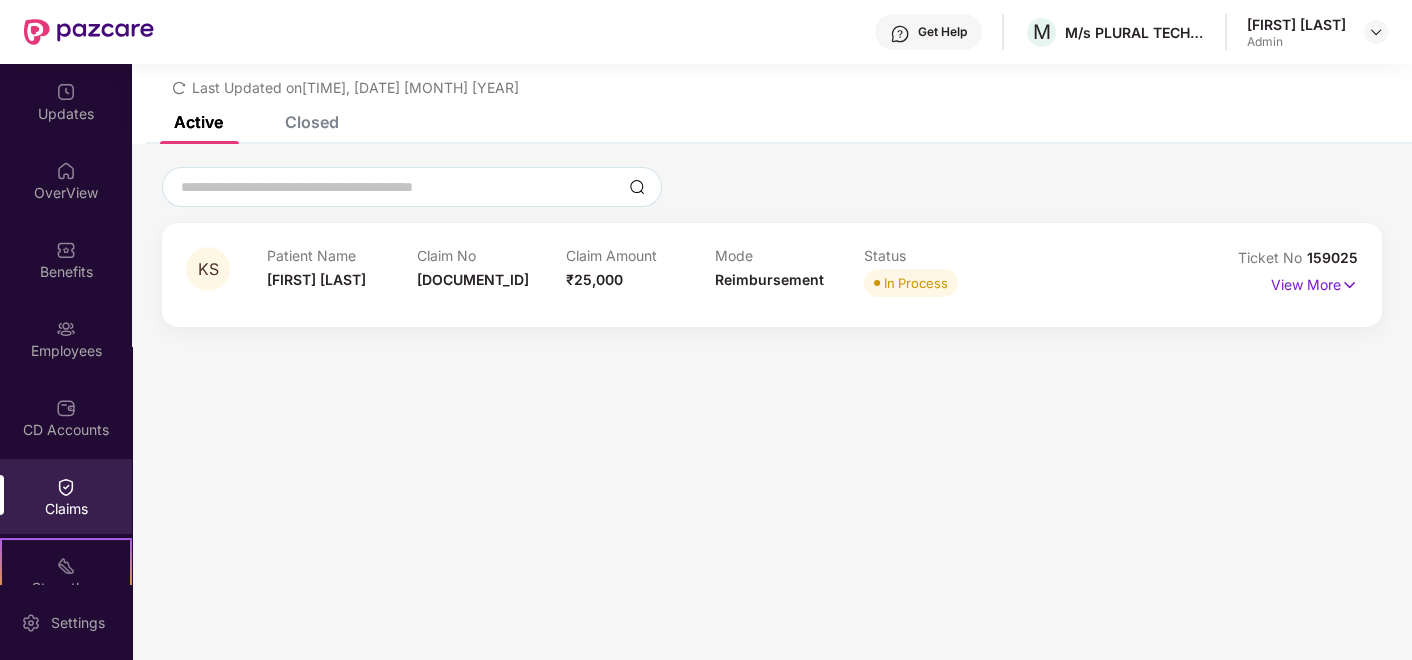 scroll, scrollTop: 0, scrollLeft: 0, axis: both 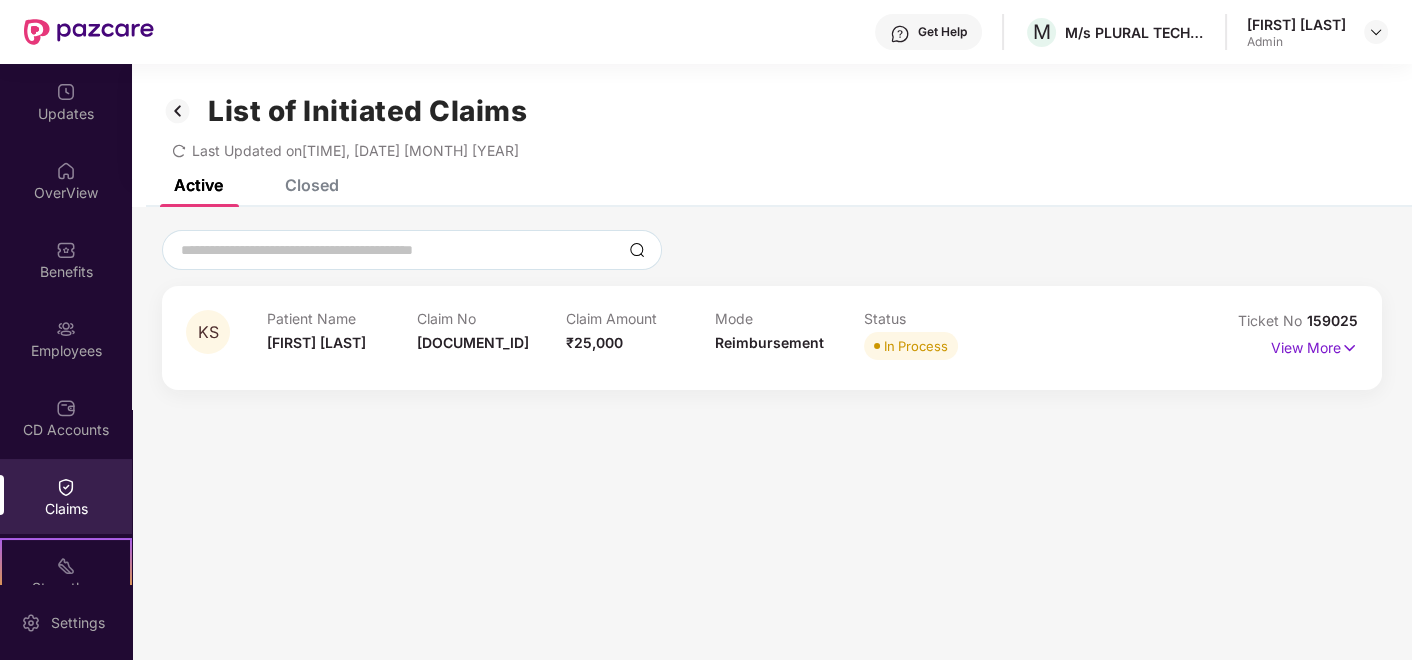click on "Closed" at bounding box center [312, 185] 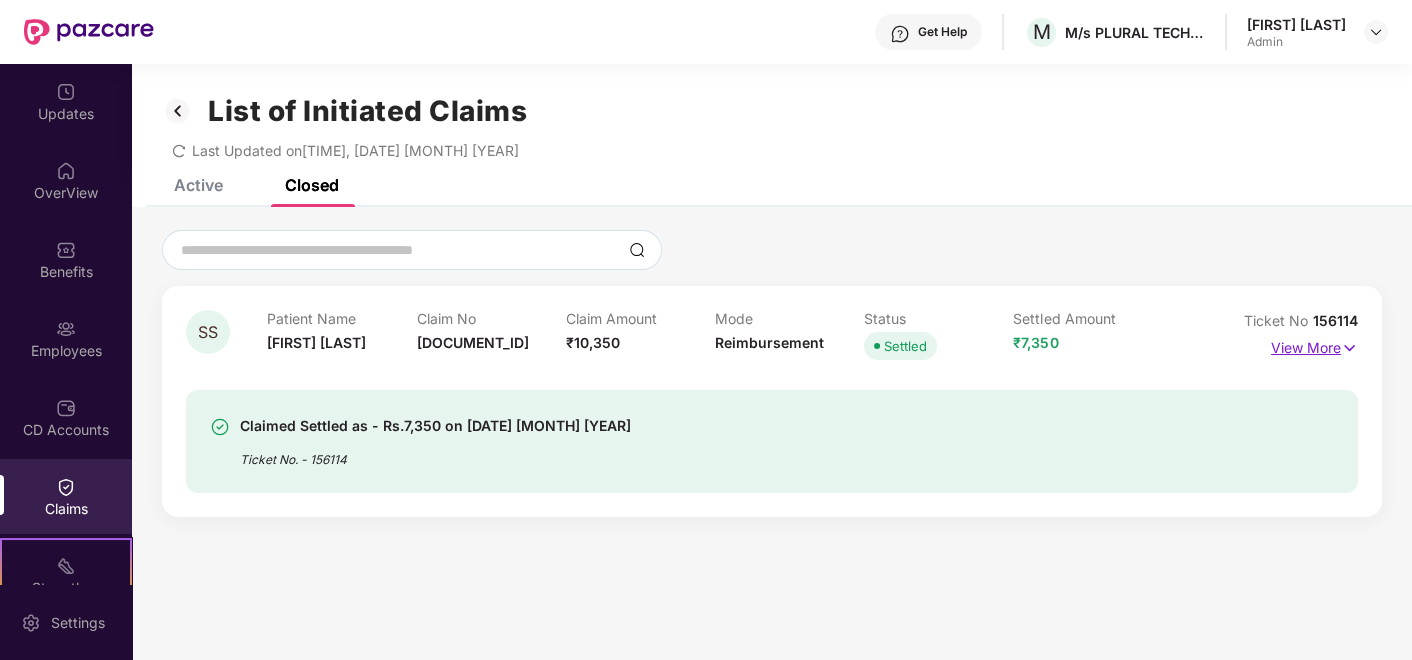 click on "View More" at bounding box center [1314, 345] 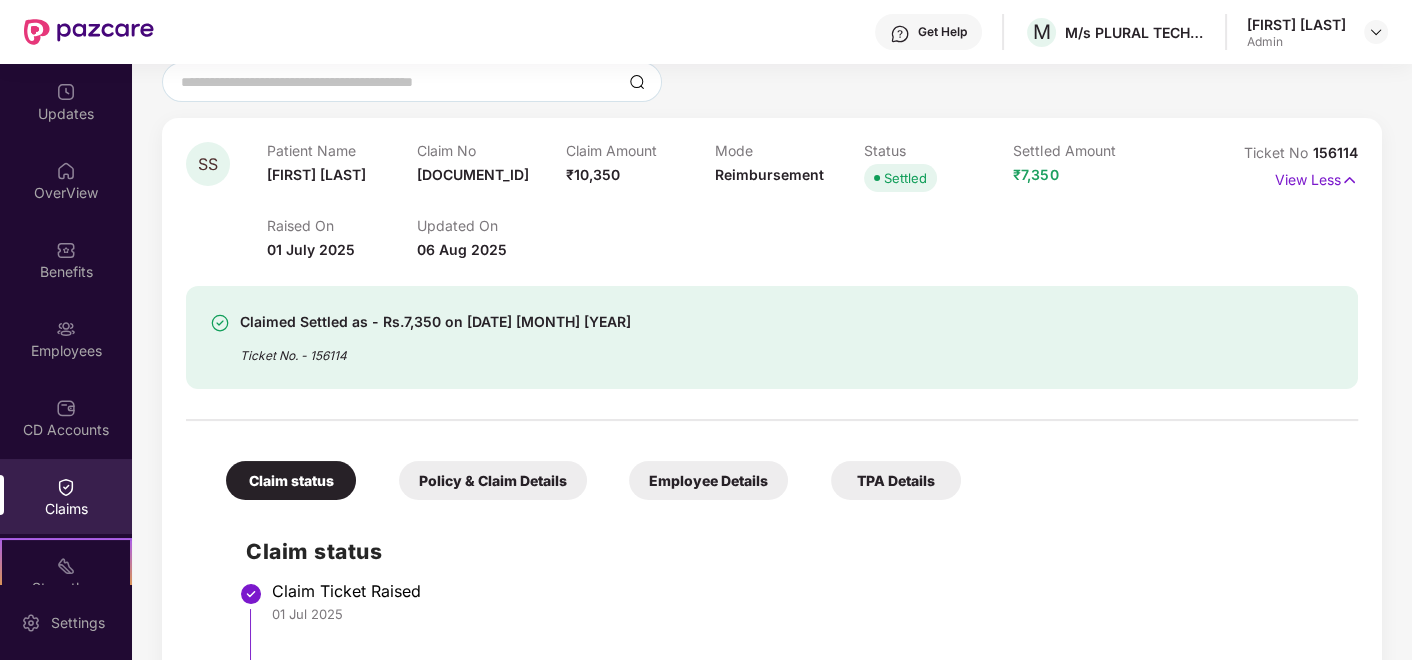 scroll, scrollTop: 111, scrollLeft: 0, axis: vertical 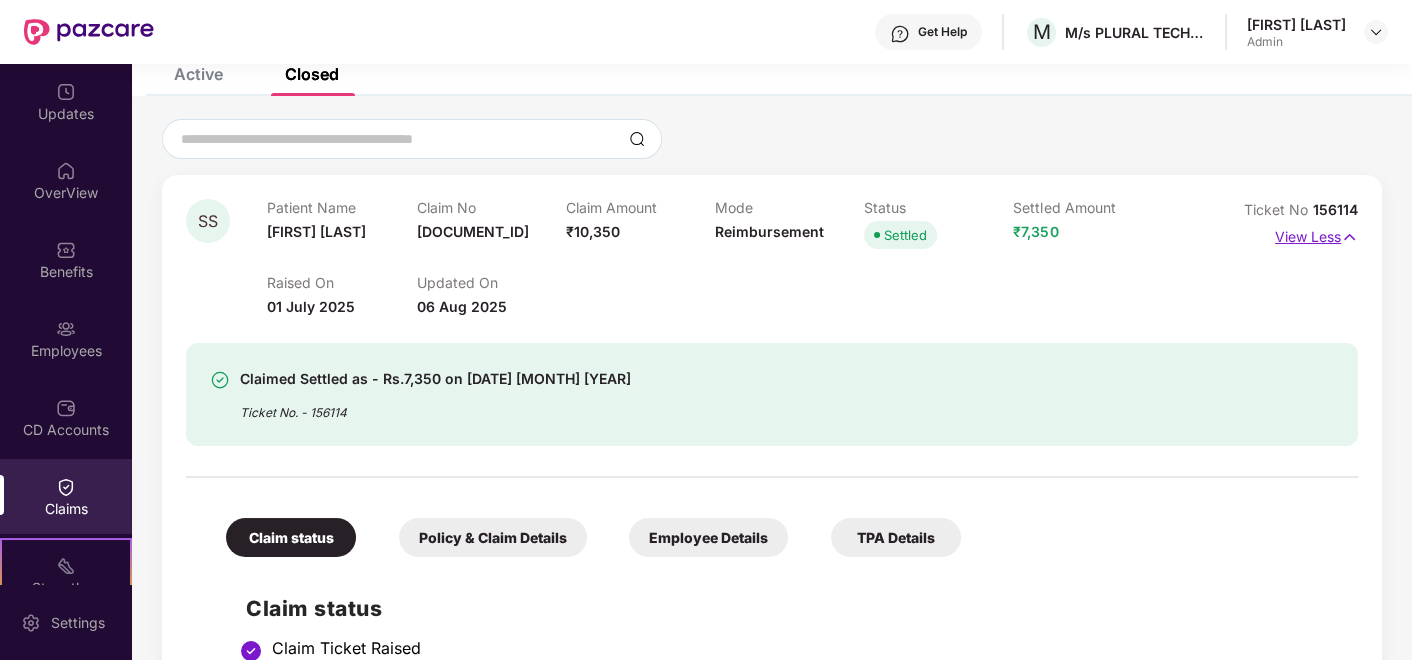 click on "View Less" at bounding box center (1316, 234) 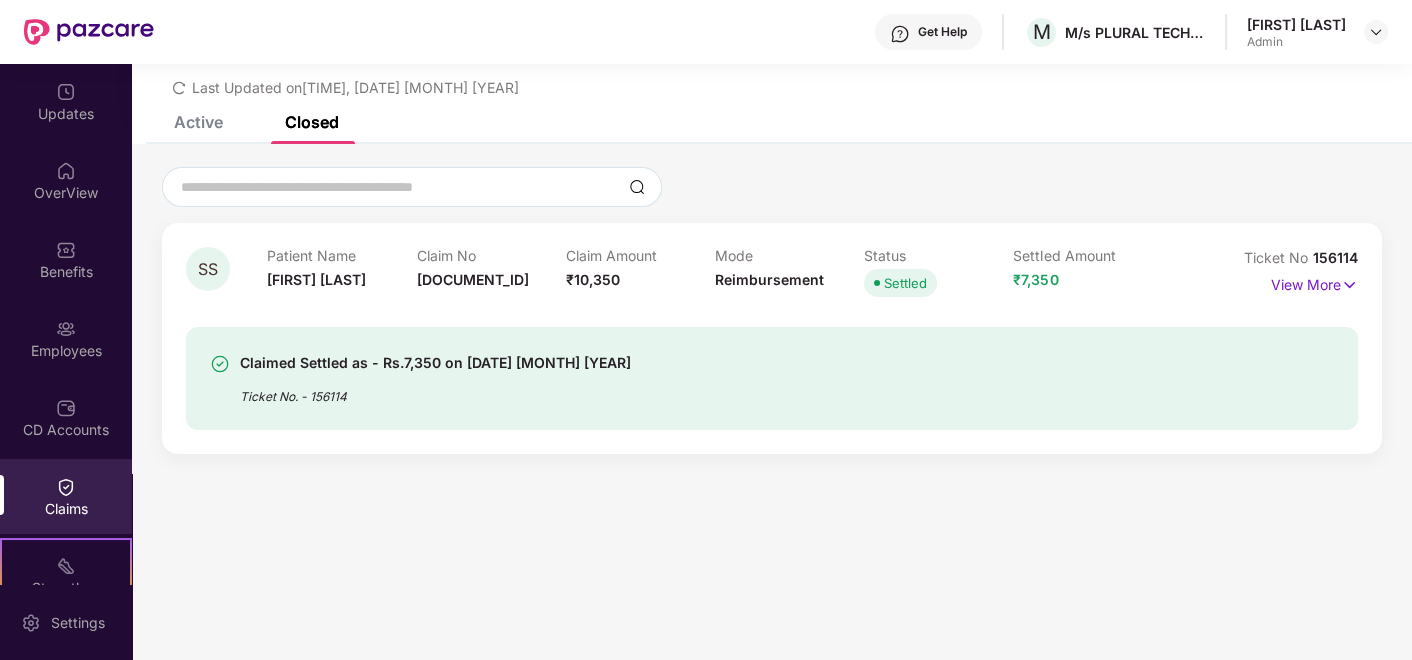 click on "Claims" at bounding box center [66, 509] 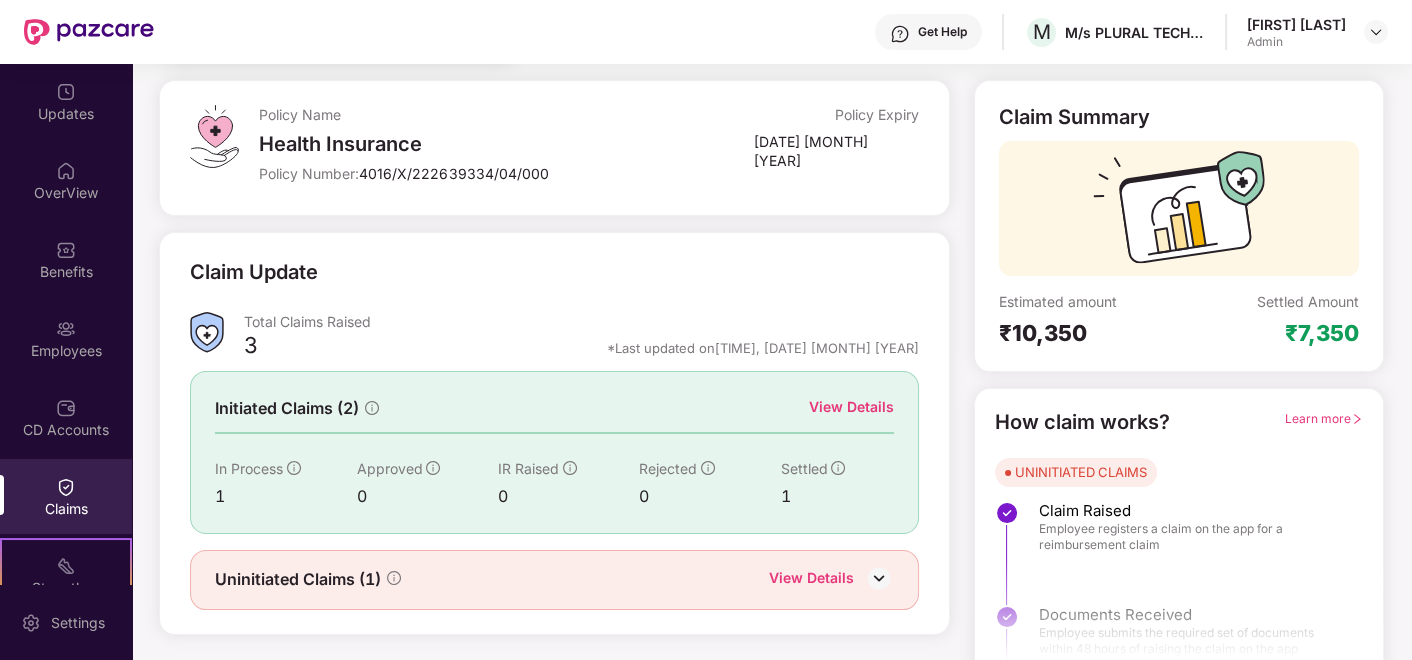 scroll, scrollTop: 122, scrollLeft: 0, axis: vertical 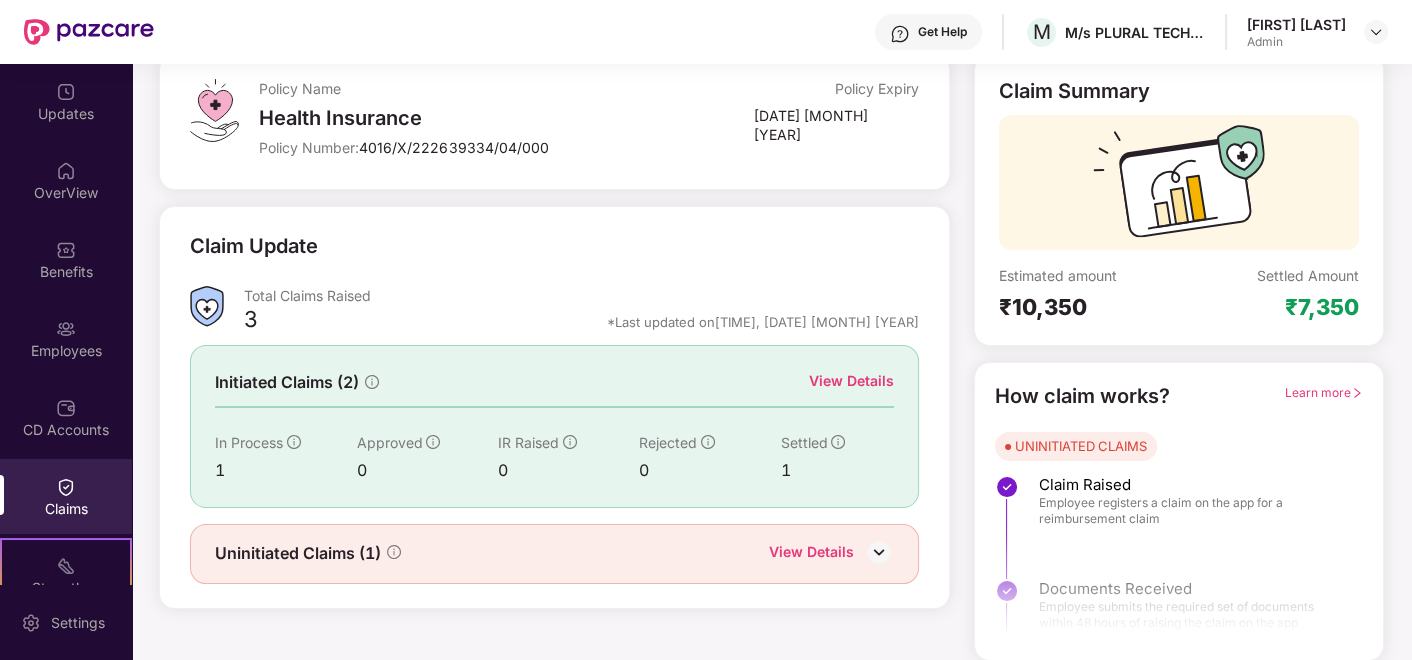click on "View Details" at bounding box center (811, 554) 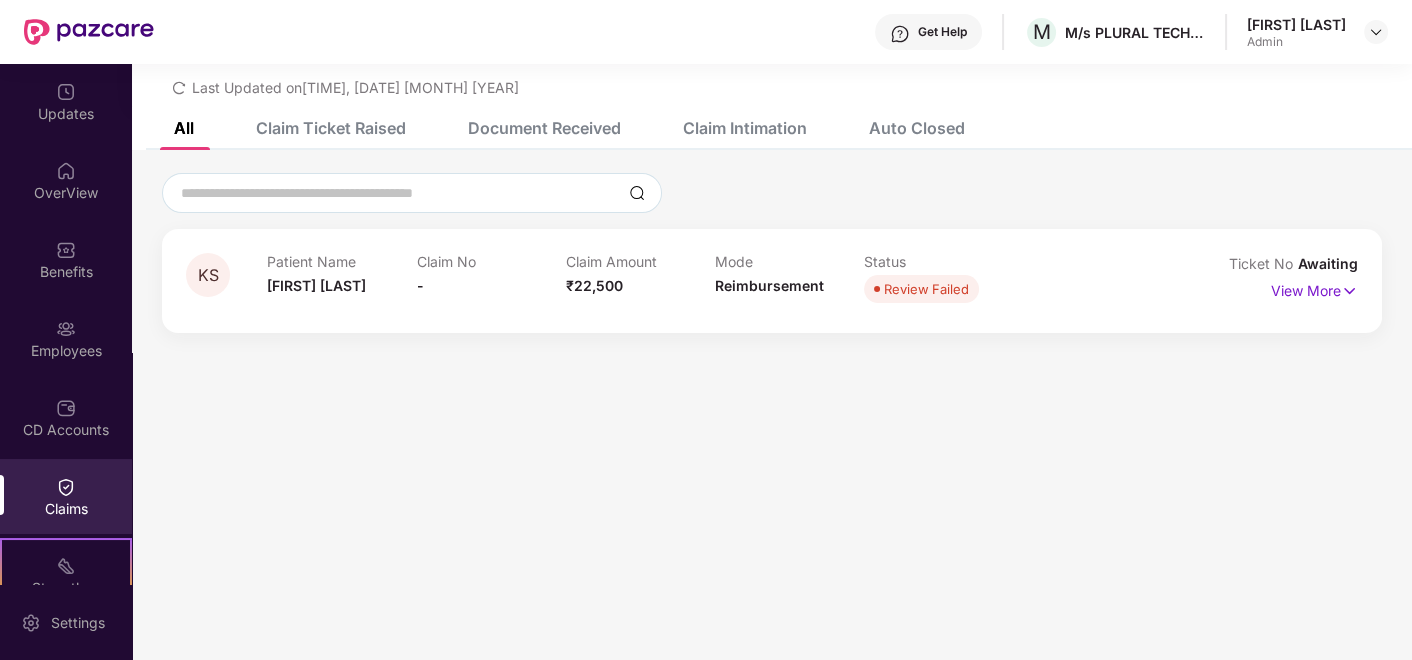 click on "All" at bounding box center (184, 128) 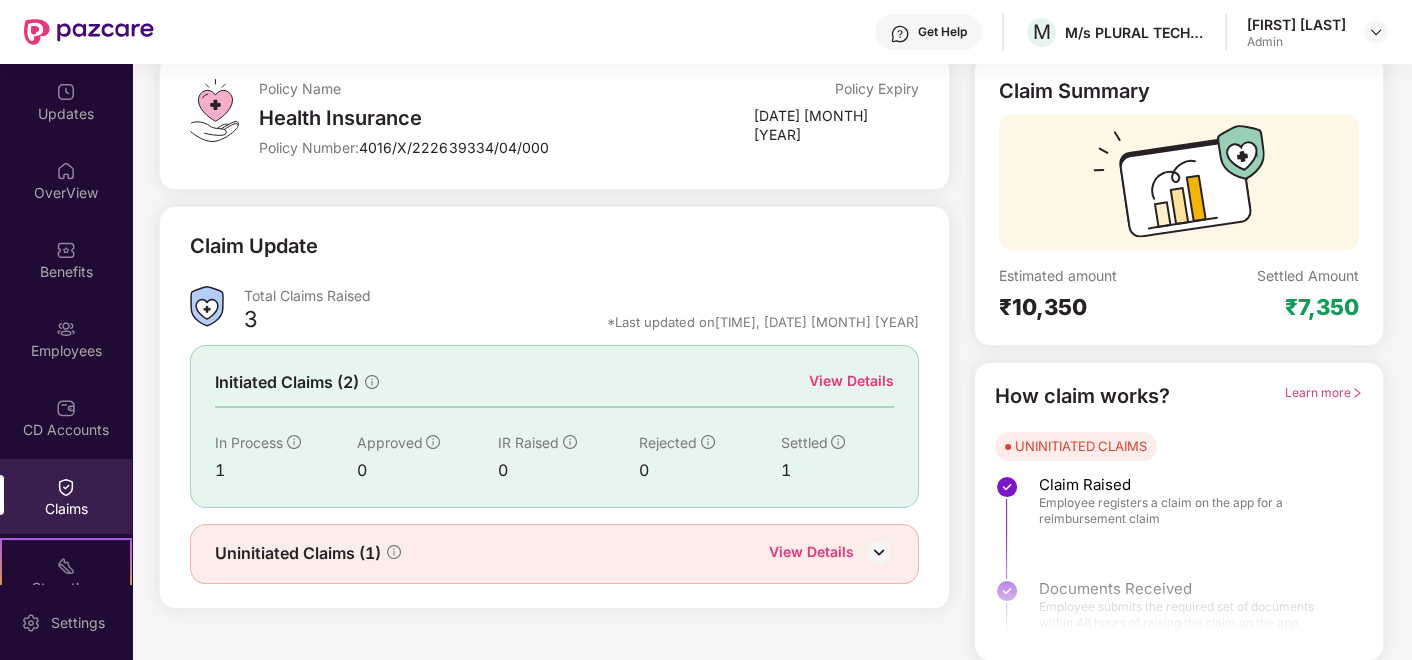 scroll, scrollTop: 0, scrollLeft: 0, axis: both 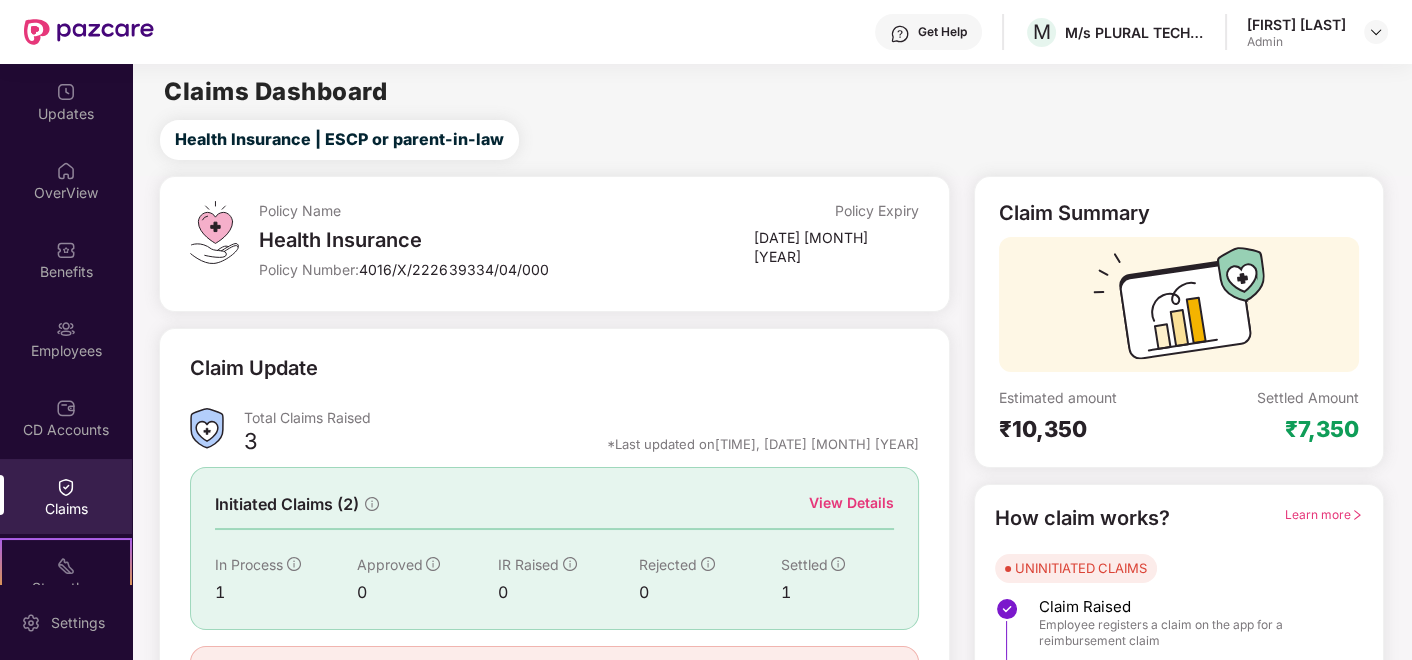 click on "View Details" at bounding box center [851, 503] 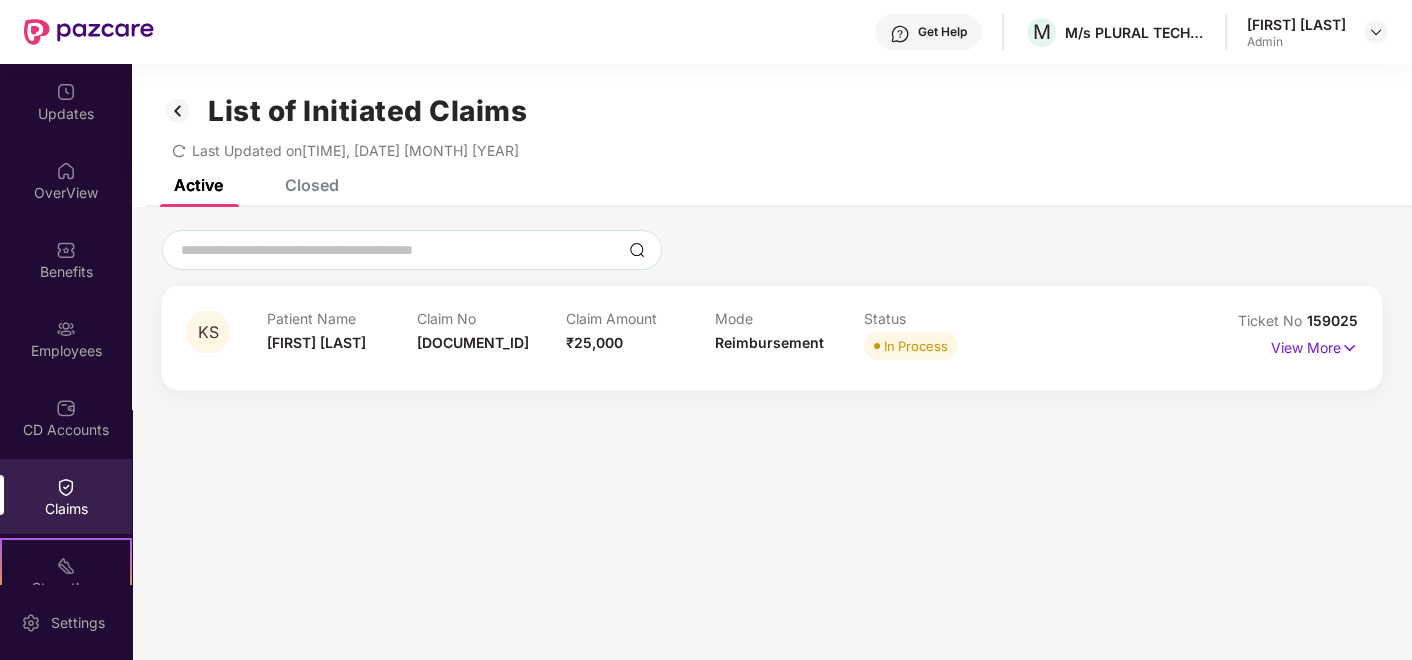 click on "Closed" at bounding box center (312, 185) 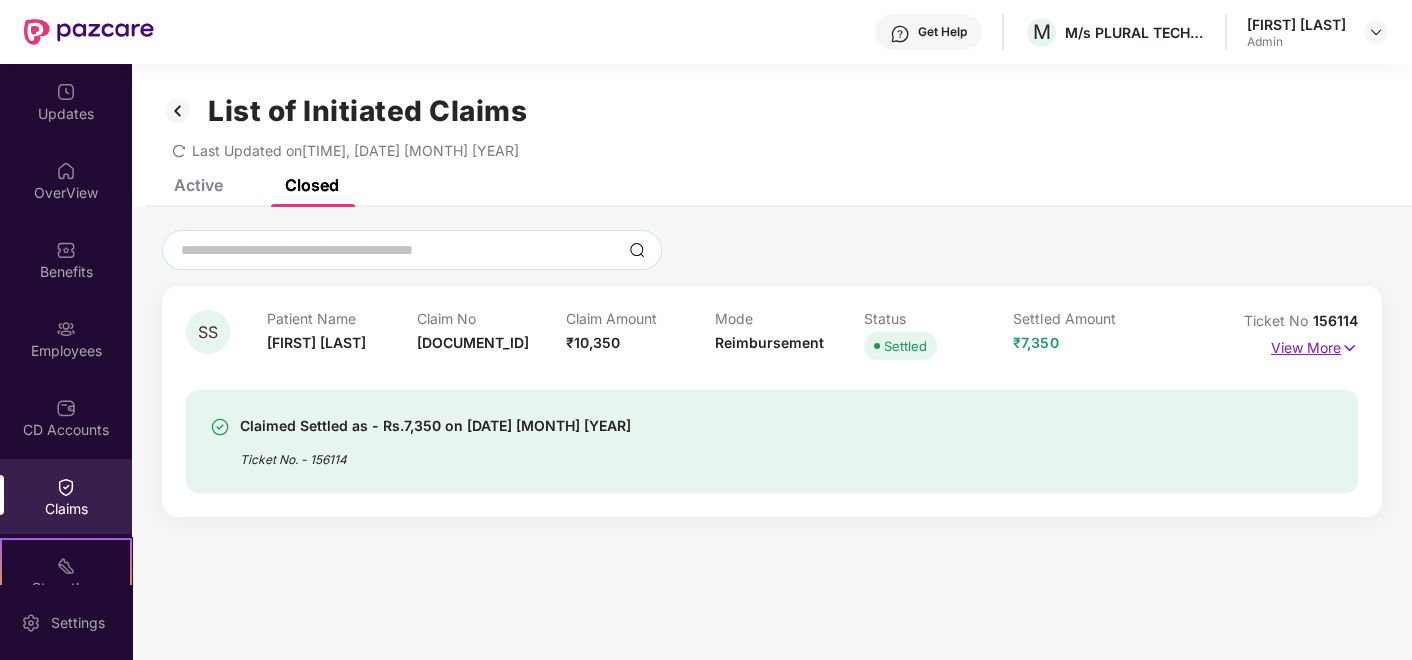 click at bounding box center [1349, 348] 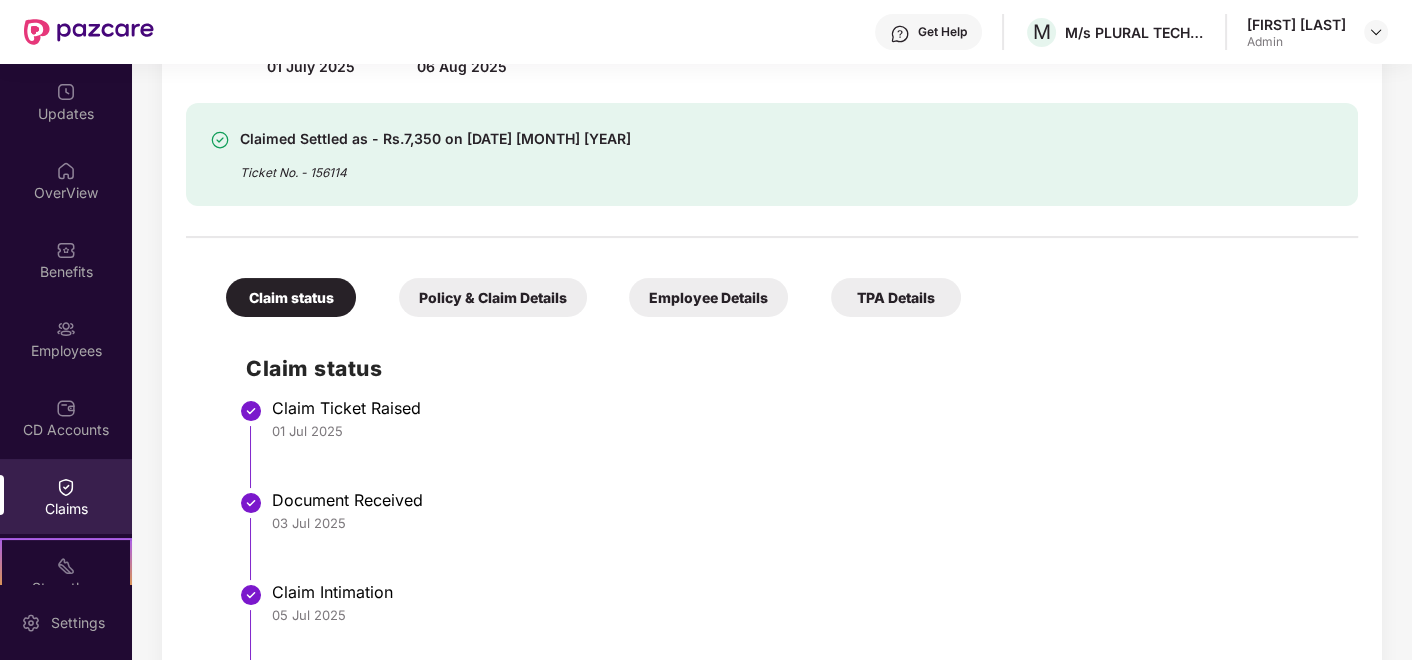 scroll, scrollTop: 444, scrollLeft: 0, axis: vertical 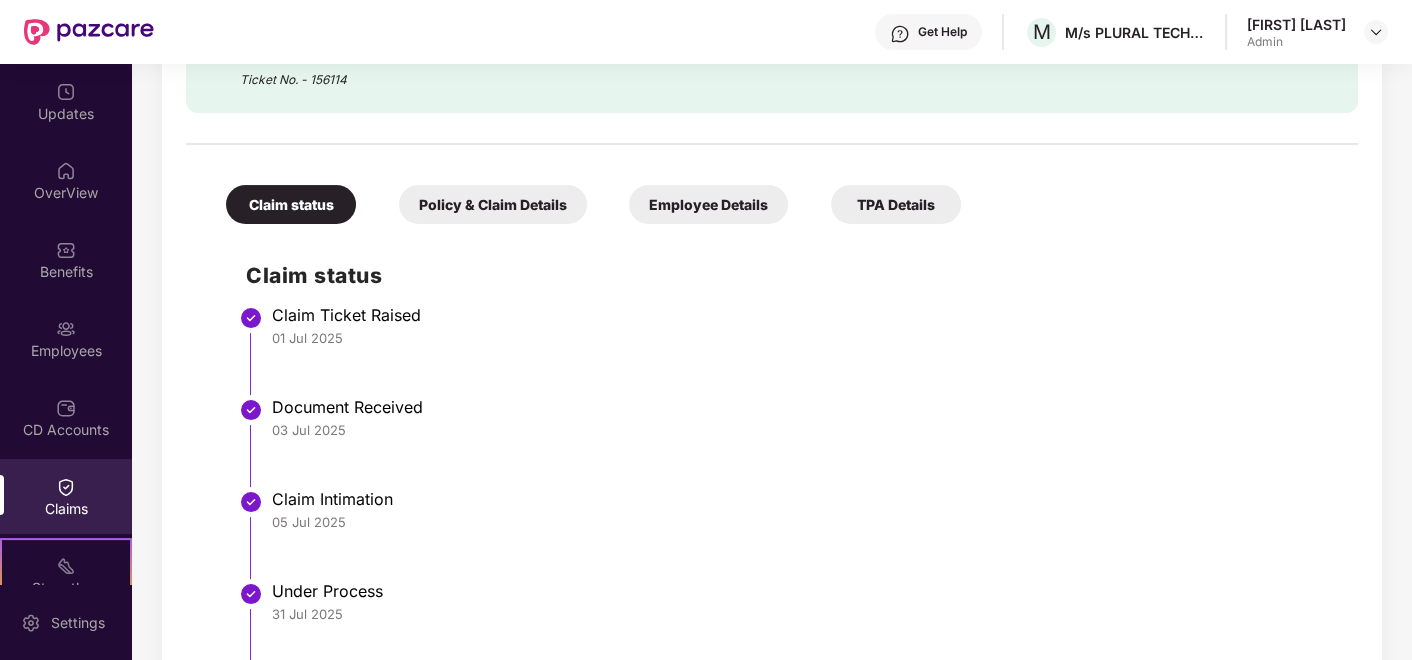 click on "Policy & Claim Details" at bounding box center (493, 204) 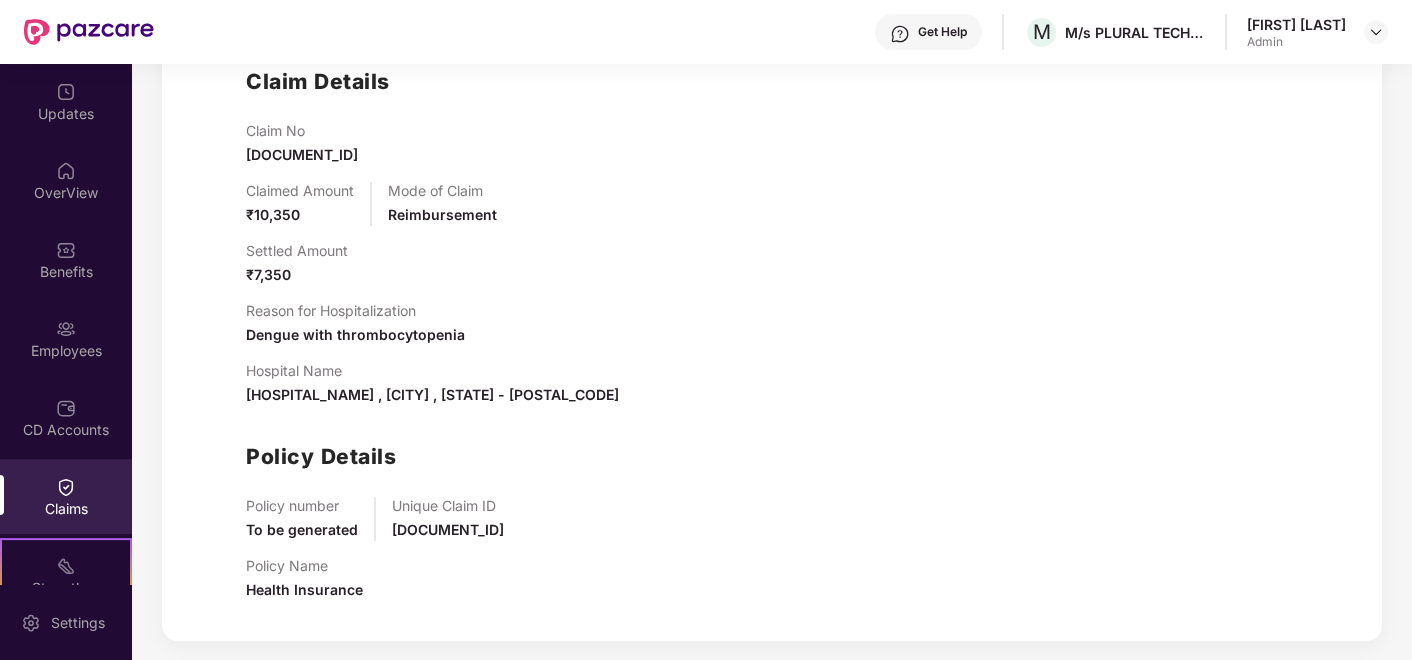 scroll, scrollTop: 527, scrollLeft: 0, axis: vertical 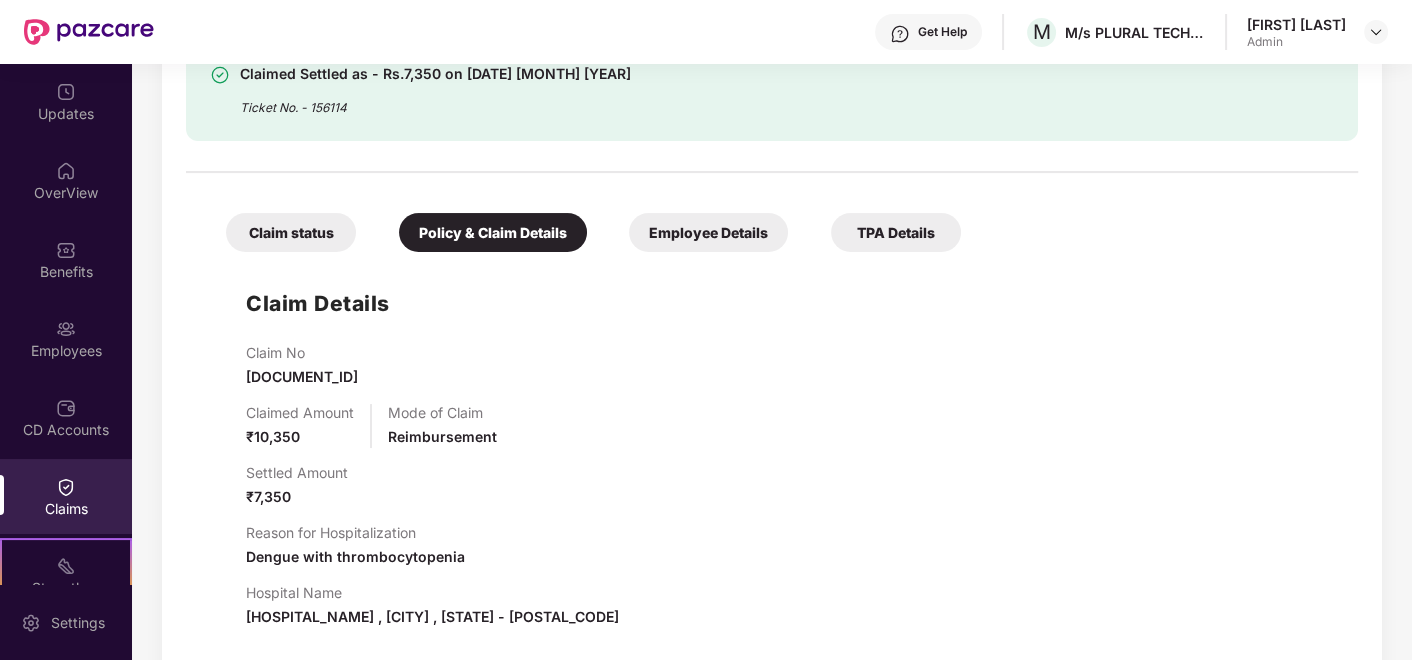click on "Employee Details" at bounding box center [708, 232] 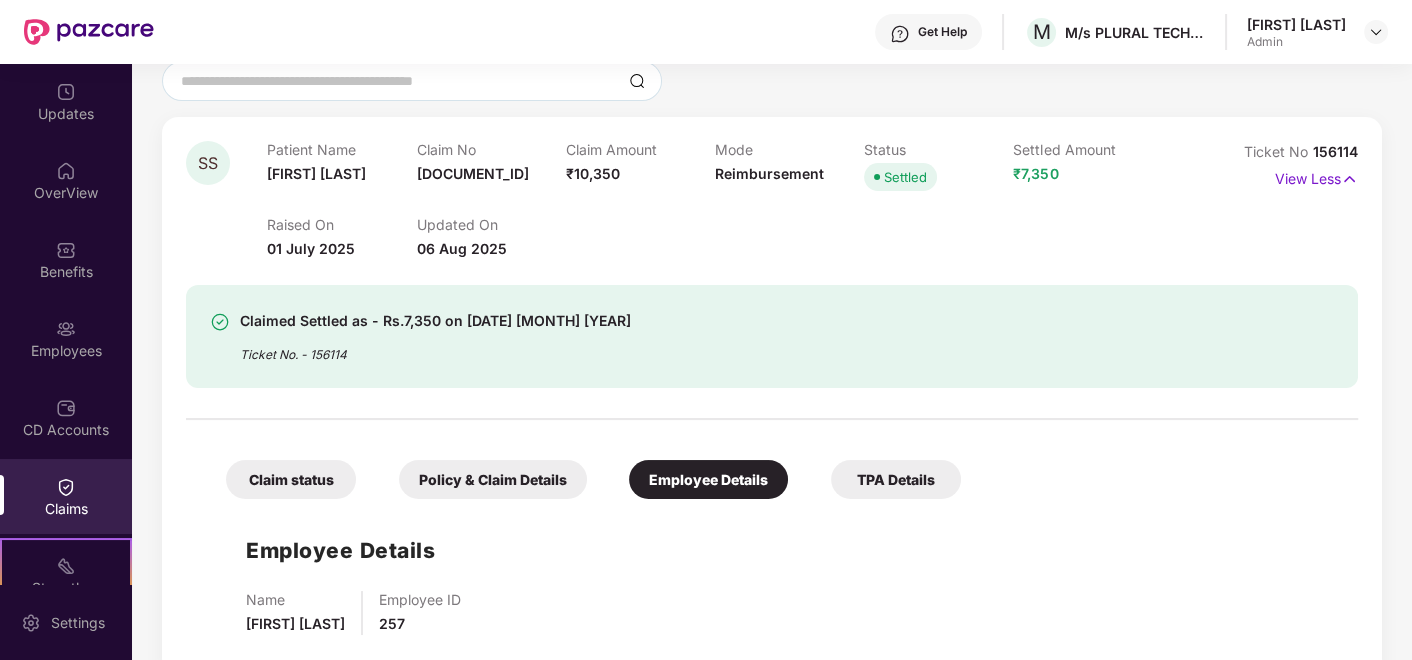 scroll, scrollTop: 202, scrollLeft: 0, axis: vertical 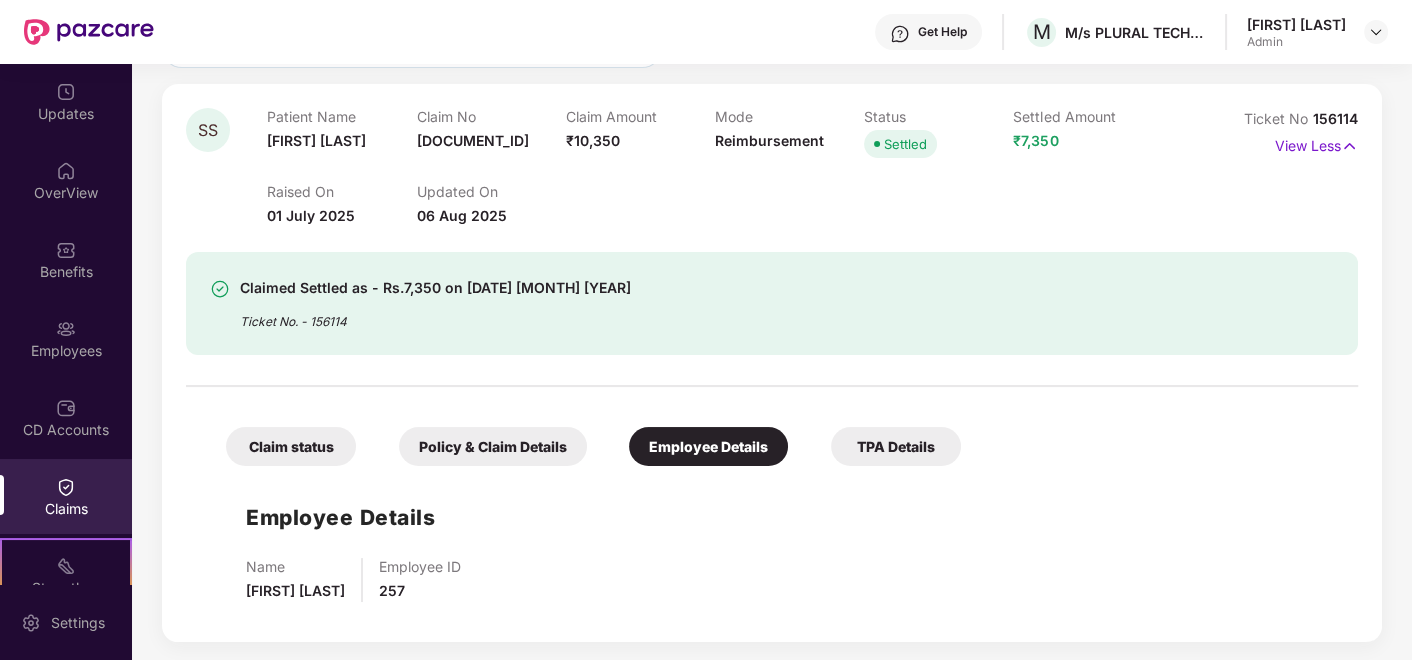 click on "TPA Details" at bounding box center (896, 446) 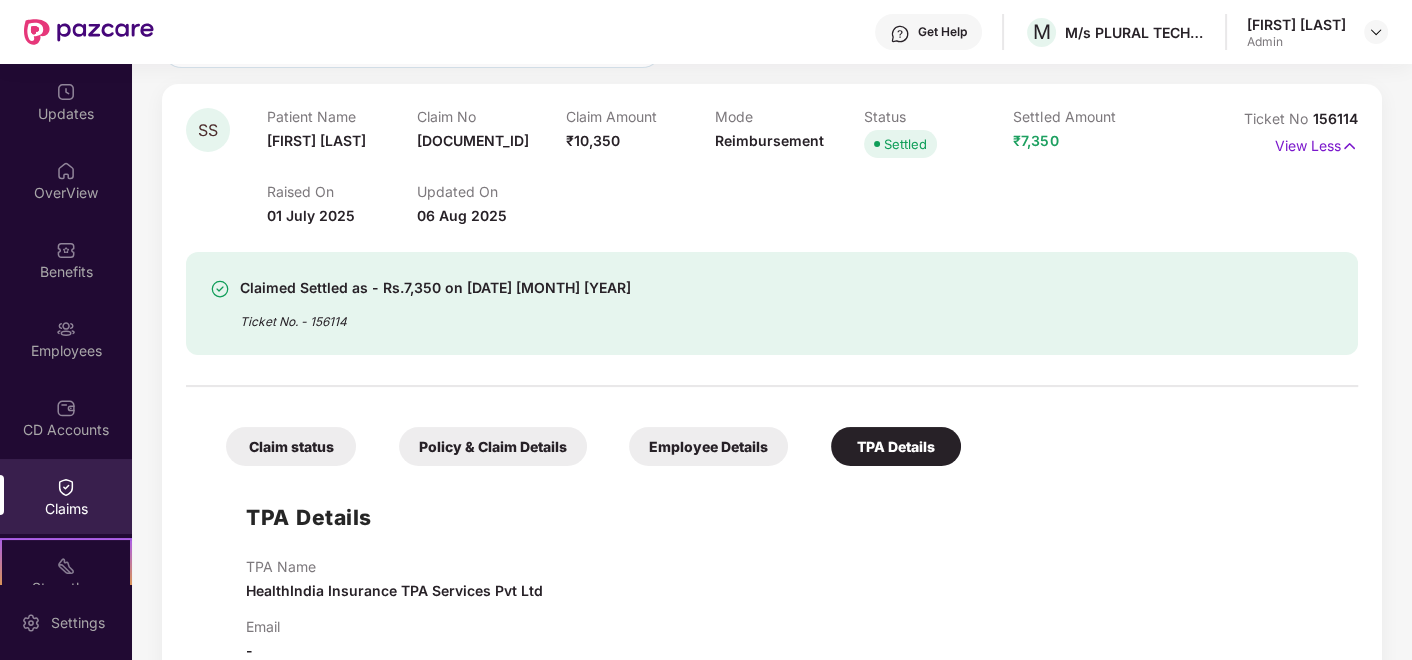 scroll, scrollTop: 247, scrollLeft: 0, axis: vertical 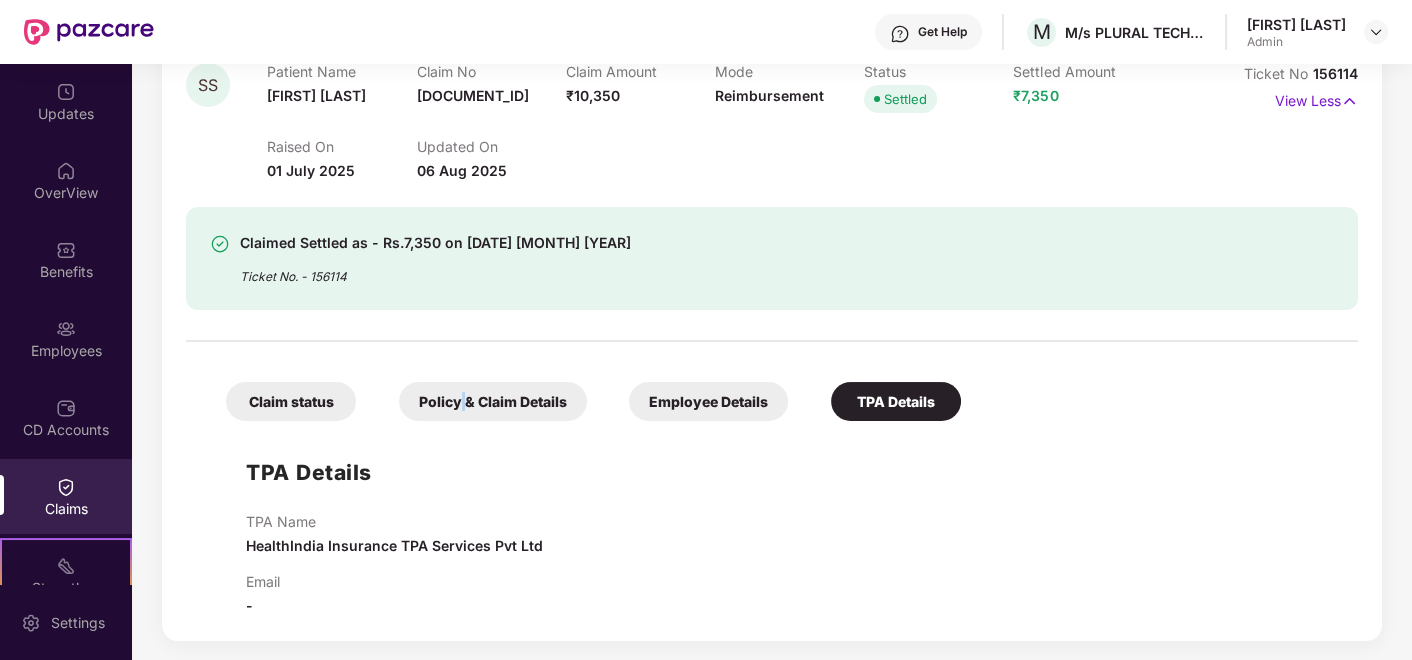 click on "Policy & Claim Details" at bounding box center (493, 401) 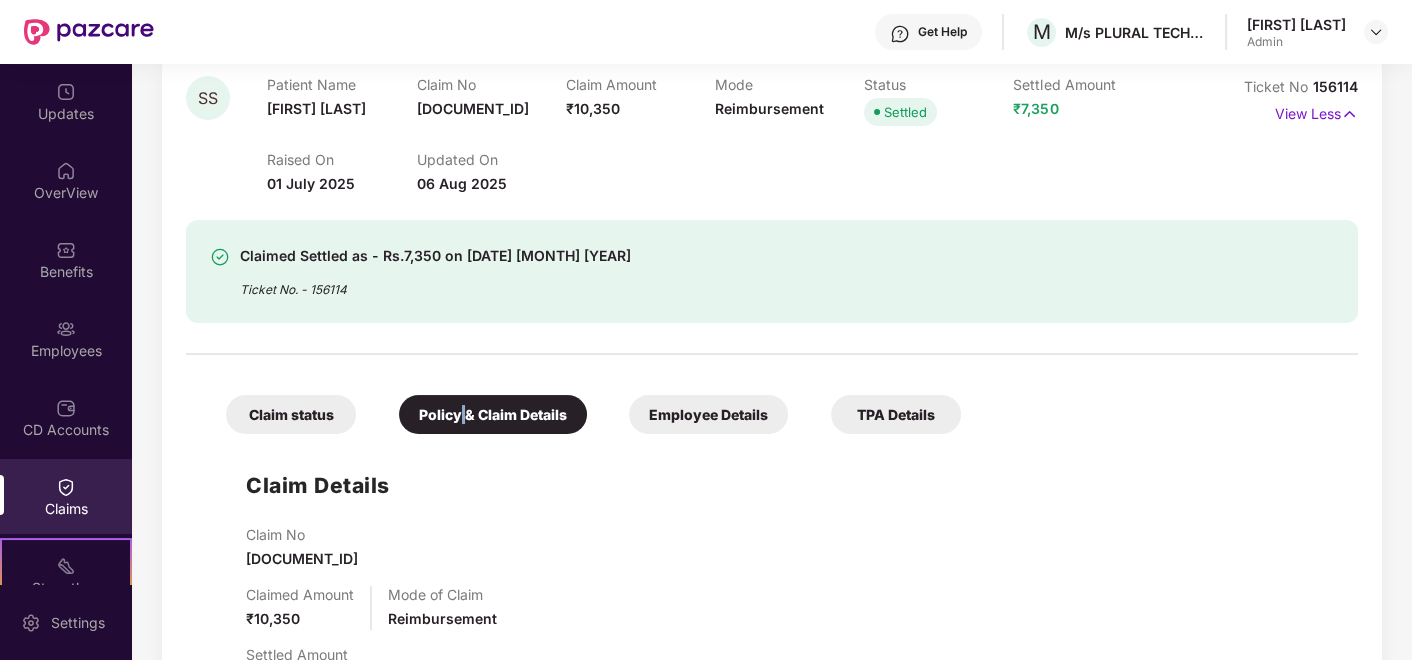 scroll, scrollTop: 82, scrollLeft: 0, axis: vertical 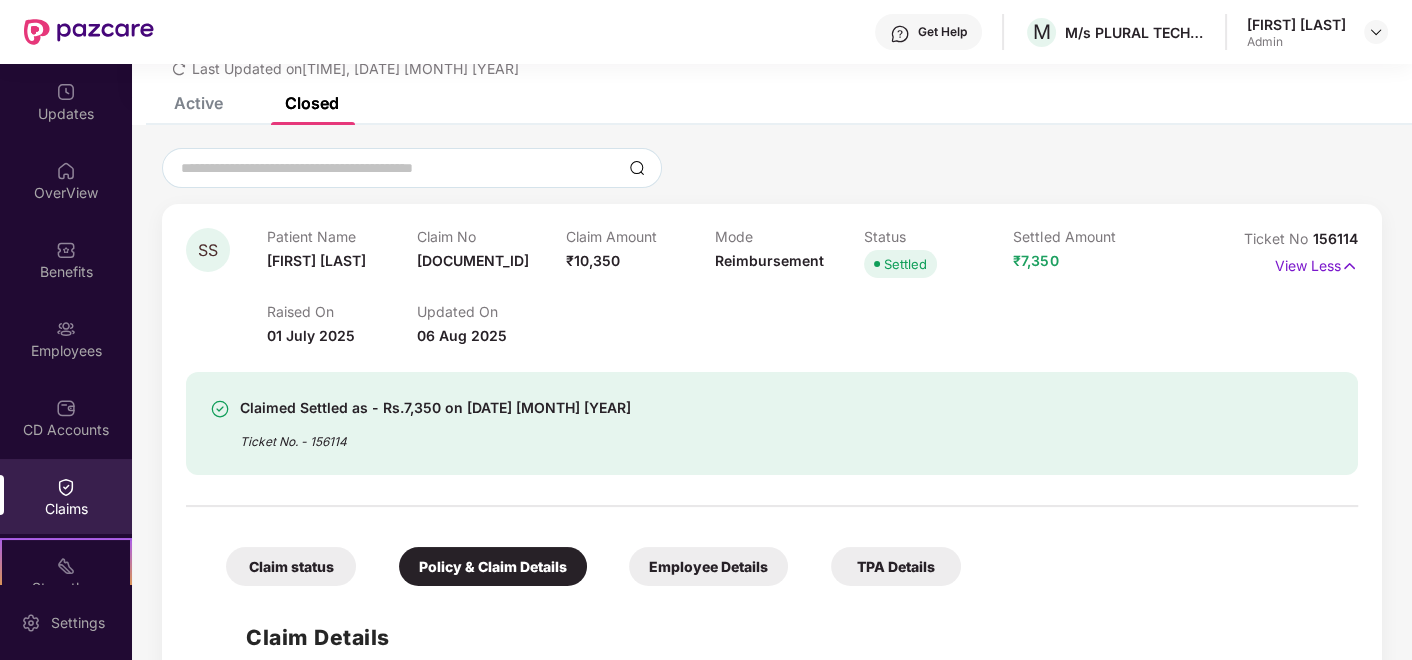 click on "Claim status" at bounding box center [291, 566] 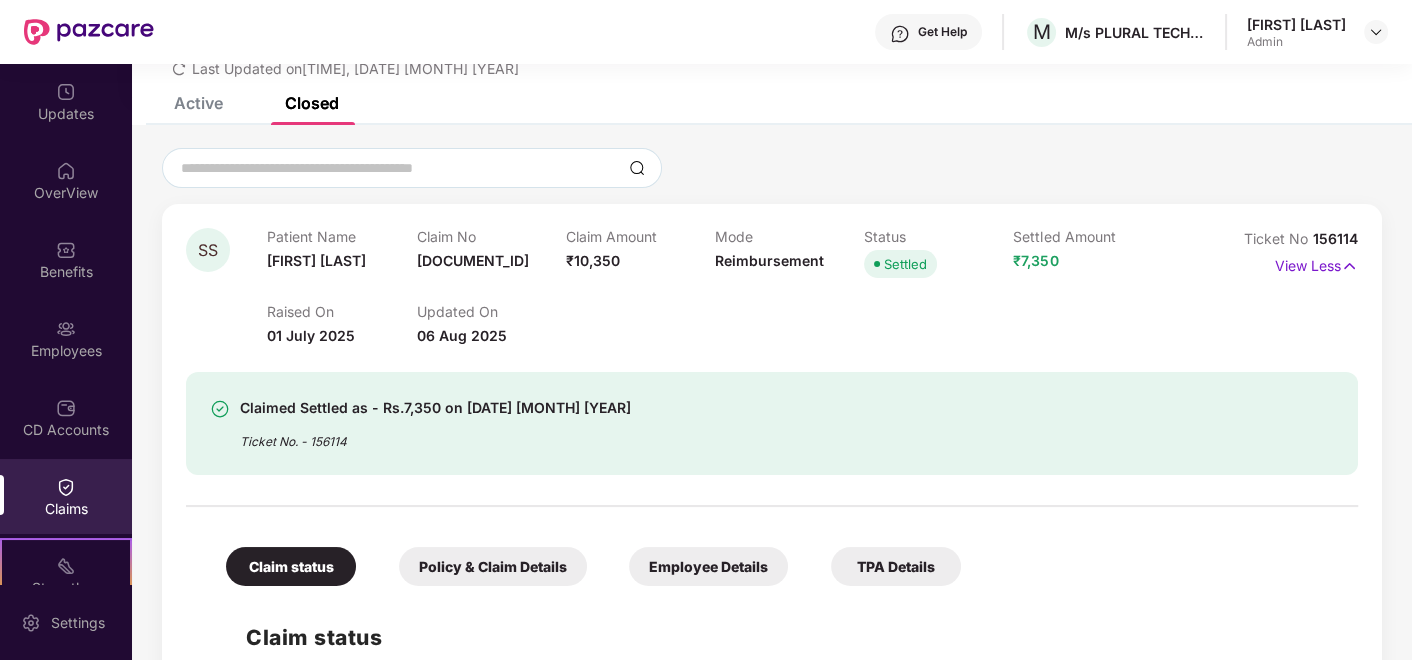 scroll, scrollTop: 0, scrollLeft: 0, axis: both 